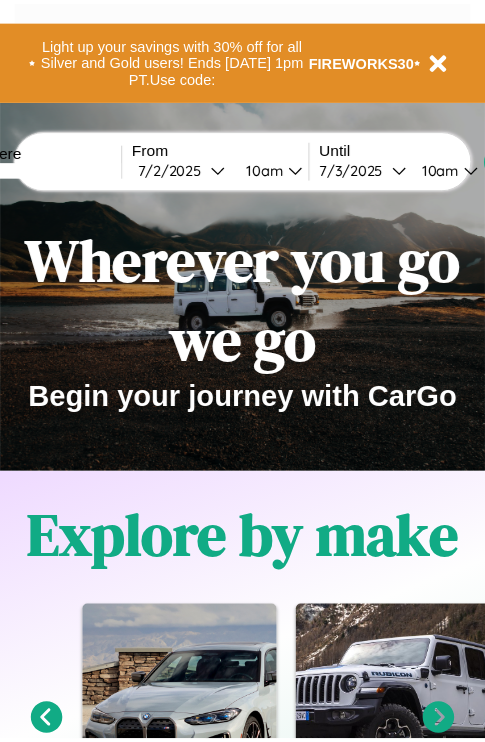 scroll, scrollTop: 0, scrollLeft: 0, axis: both 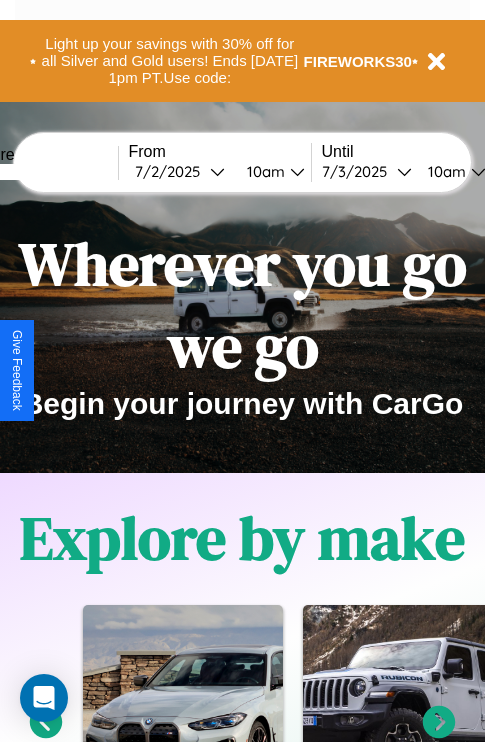 click at bounding box center [43, 172] 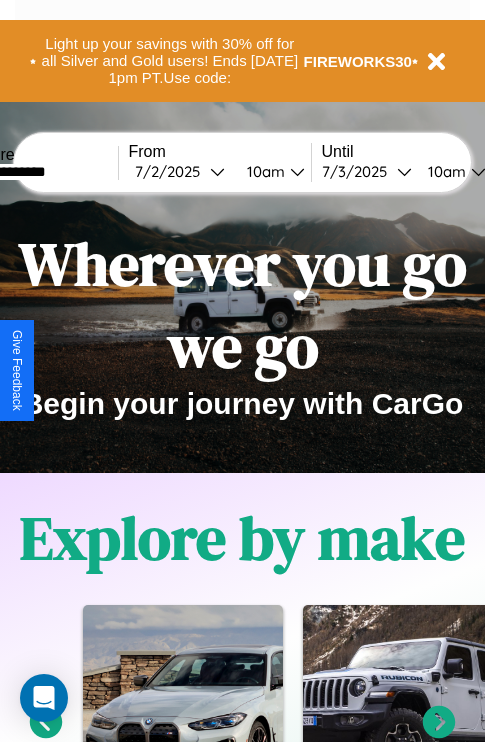 type on "**********" 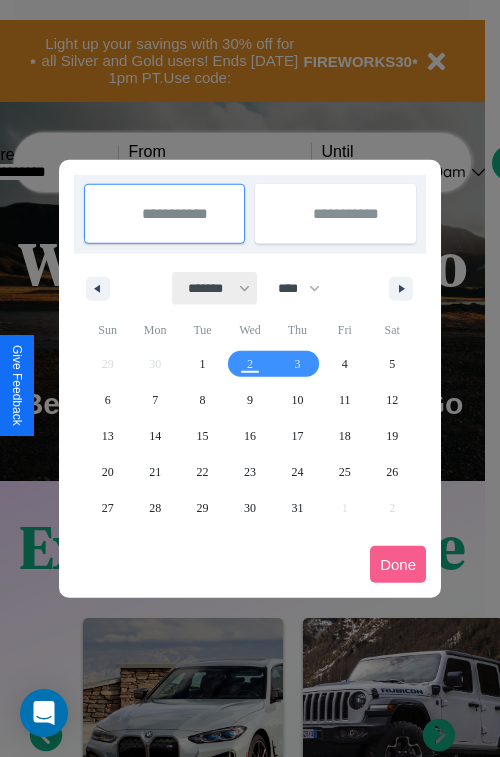 click on "******* ******** ***** ***** *** **** **** ****** ********* ******* ******** ********" at bounding box center [215, 288] 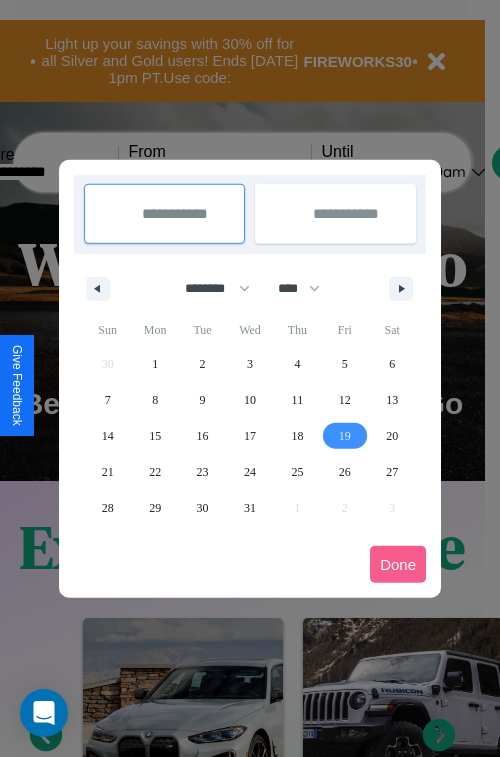 click on "19" at bounding box center [345, 436] 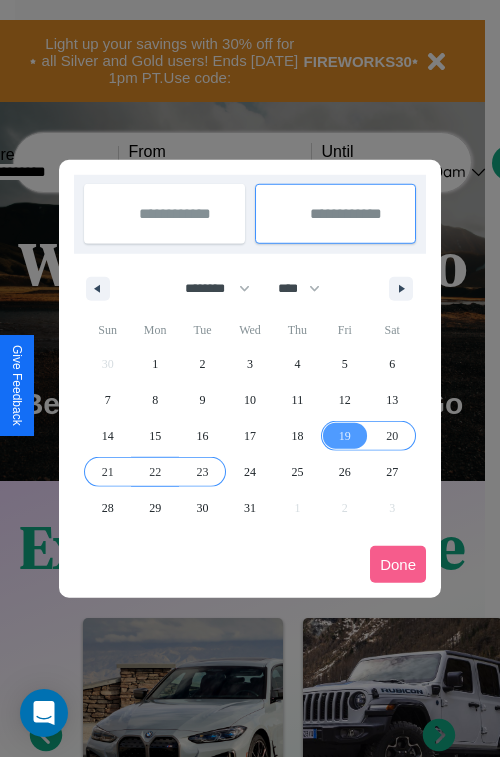 click on "23" at bounding box center (203, 472) 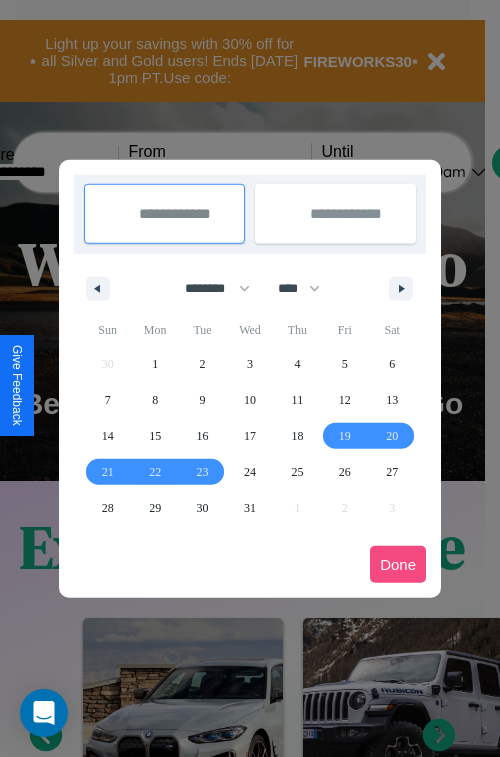 click on "Done" at bounding box center [398, 564] 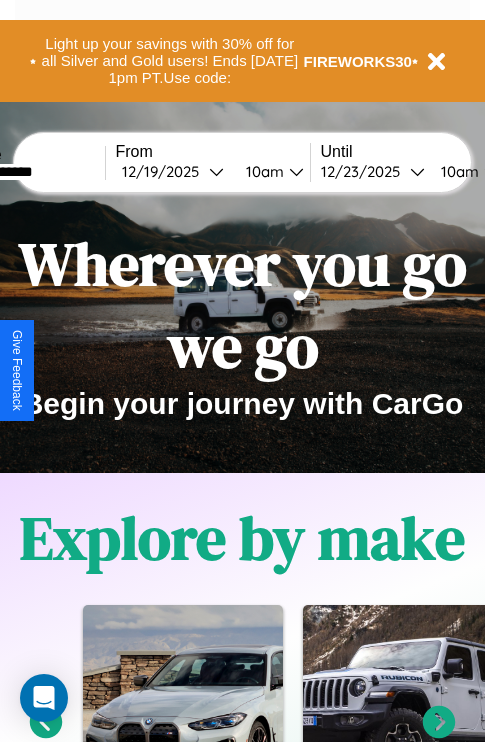 click on "10am" at bounding box center [262, 171] 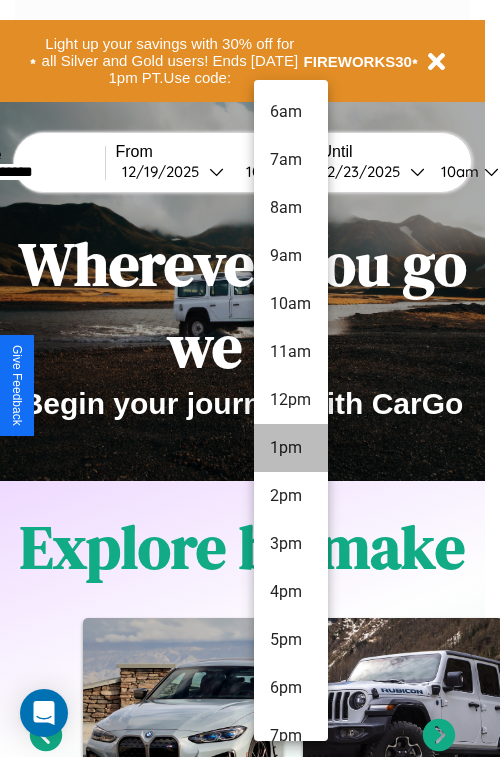 click on "1pm" at bounding box center [291, 448] 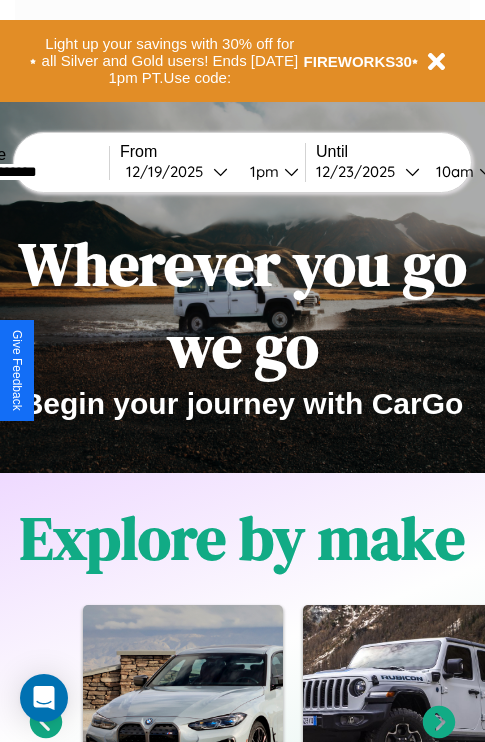 scroll, scrollTop: 0, scrollLeft: 77, axis: horizontal 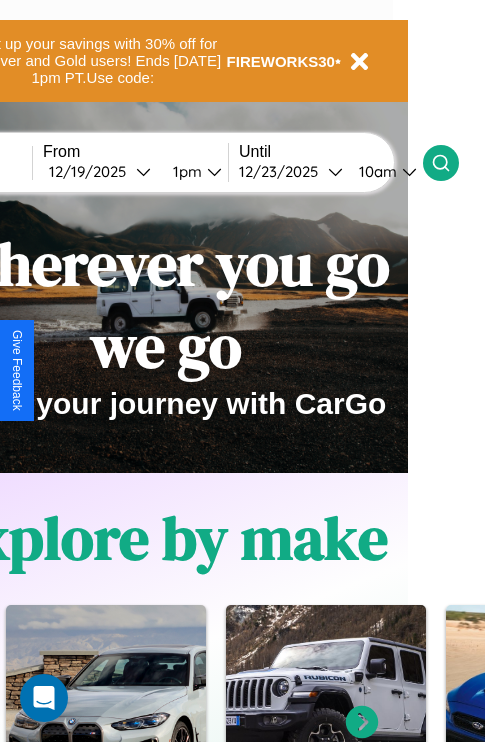 click 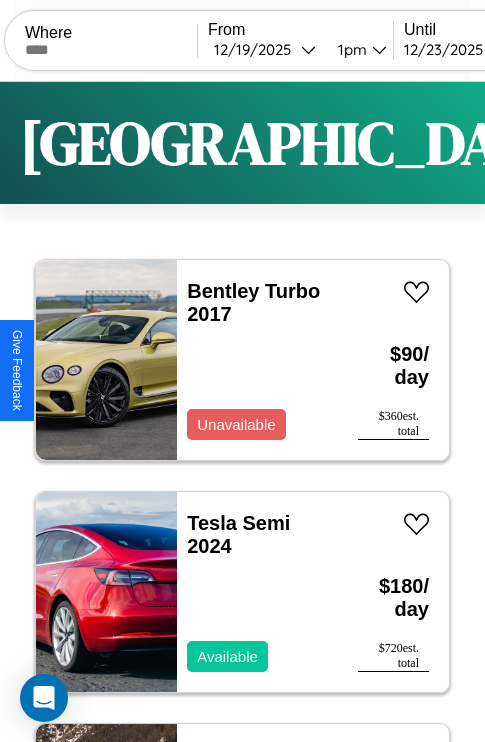 scroll, scrollTop: 74, scrollLeft: 0, axis: vertical 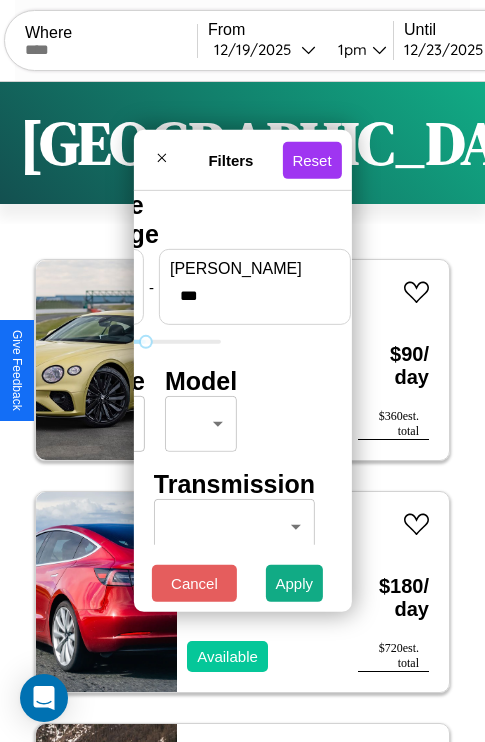 type on "***" 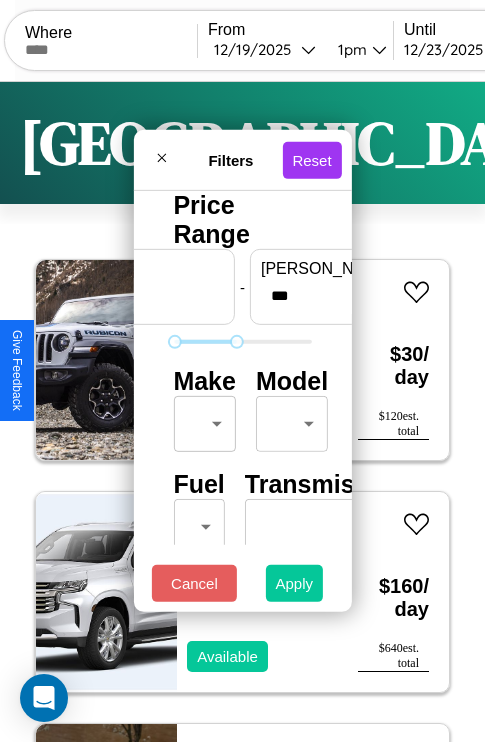 type on "*" 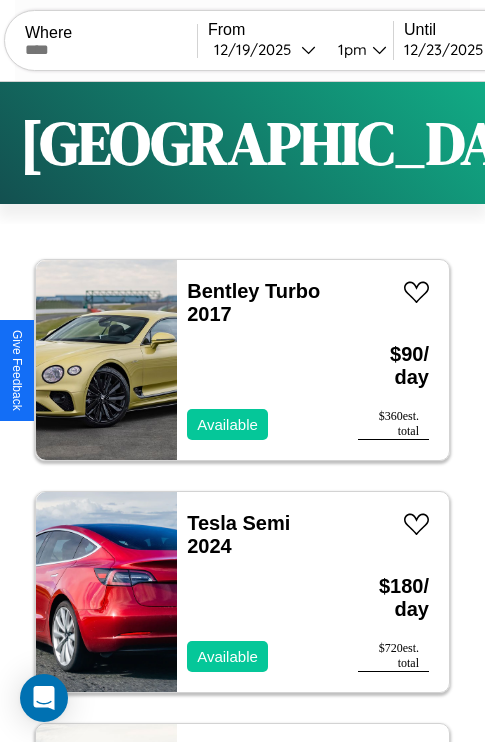 scroll, scrollTop: 96, scrollLeft: 0, axis: vertical 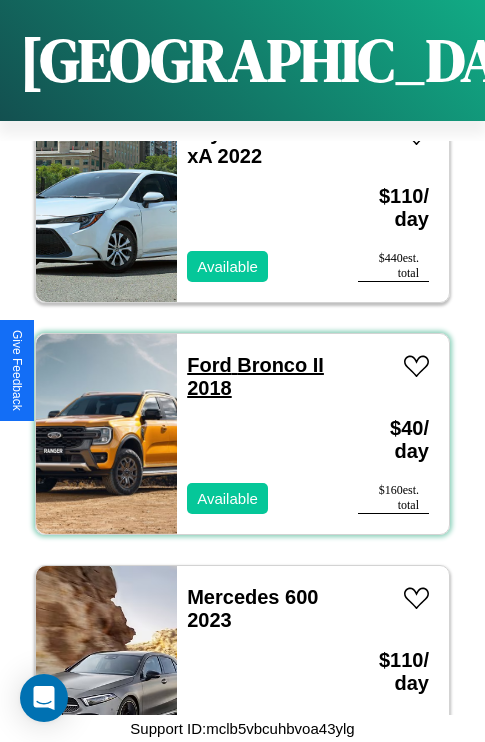 click on "Ford   Bronco II   2018" at bounding box center (255, 376) 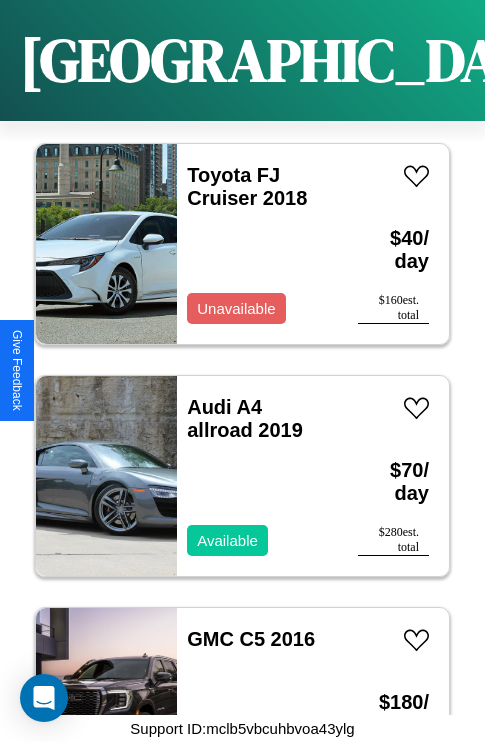 scroll, scrollTop: 22347, scrollLeft: 0, axis: vertical 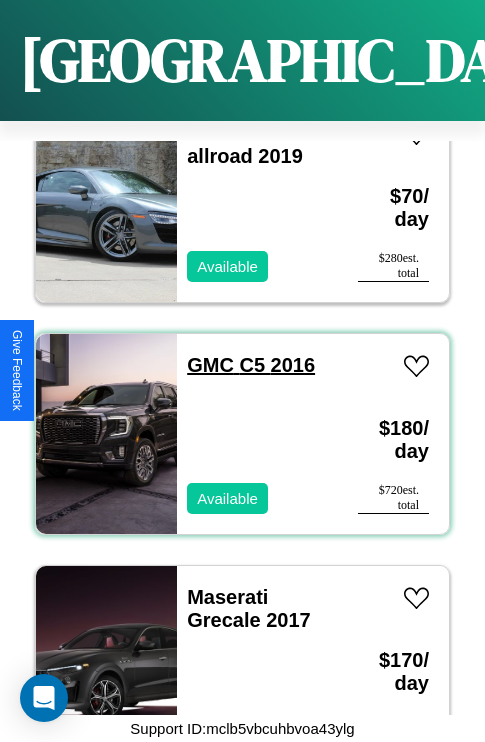 click on "GMC   C5   2016" at bounding box center (251, 365) 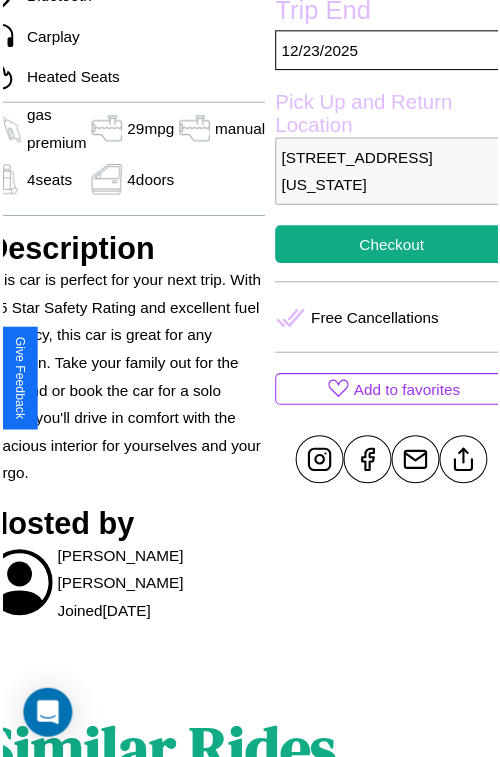 scroll, scrollTop: 639, scrollLeft: 91, axis: both 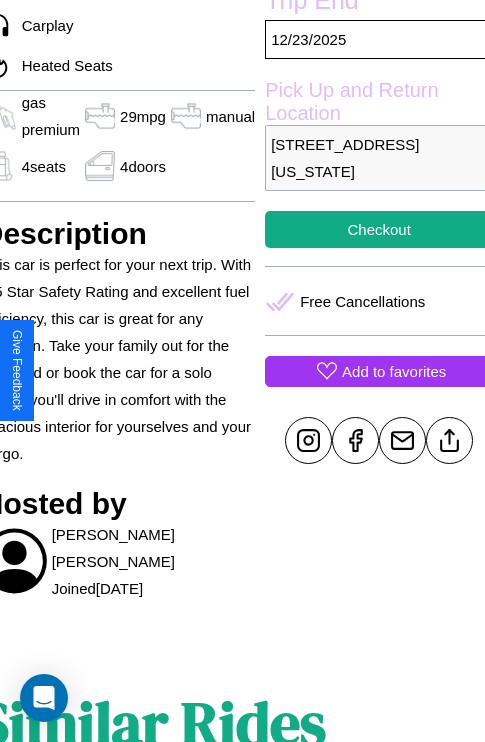 click on "Add to favorites" at bounding box center (394, 371) 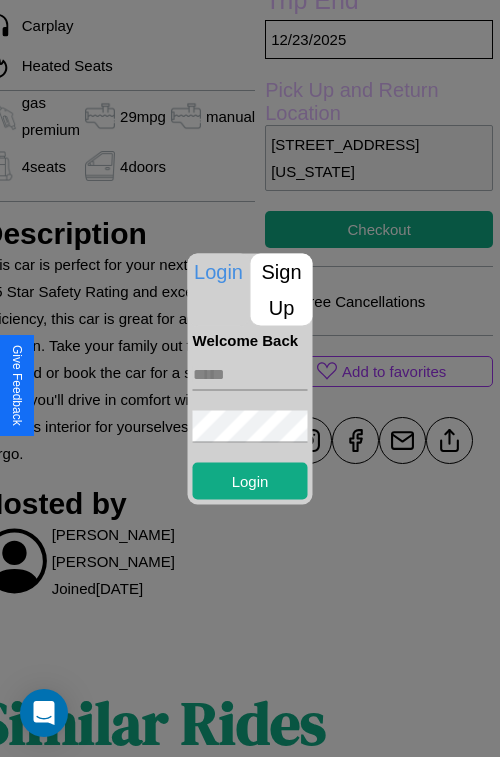 click on "Sign Up" at bounding box center (282, 289) 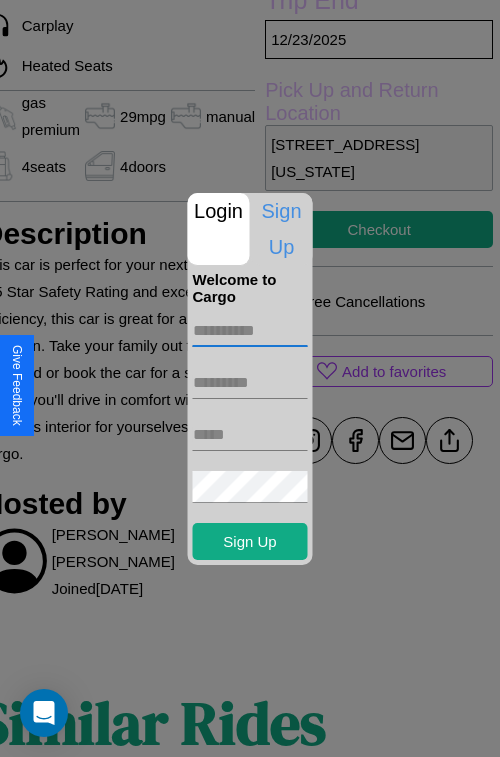 click at bounding box center (250, 331) 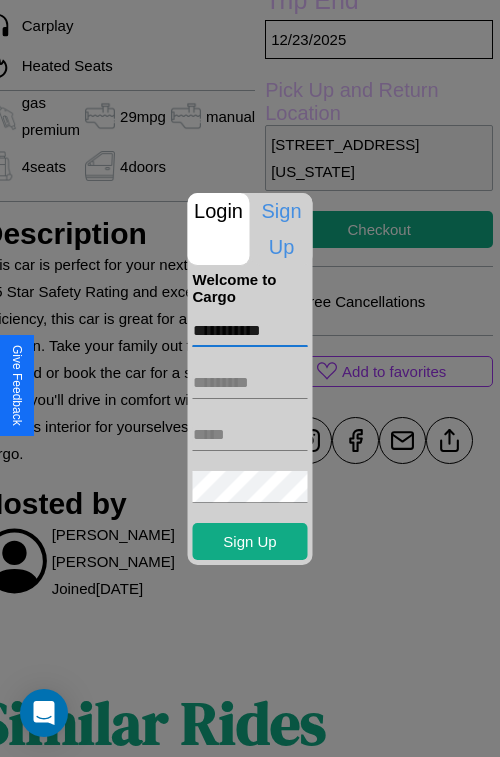type on "**********" 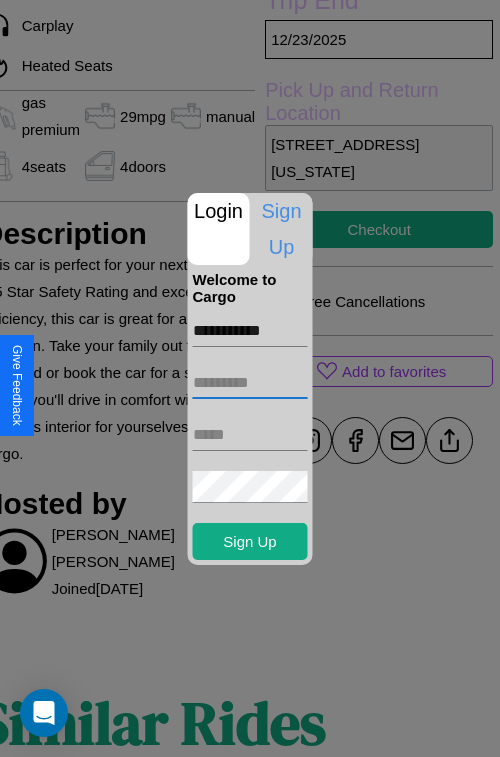 click at bounding box center [250, 383] 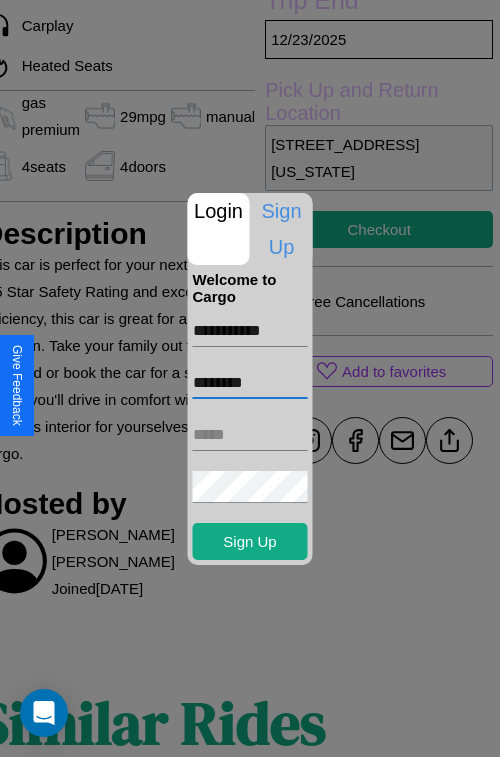 type on "********" 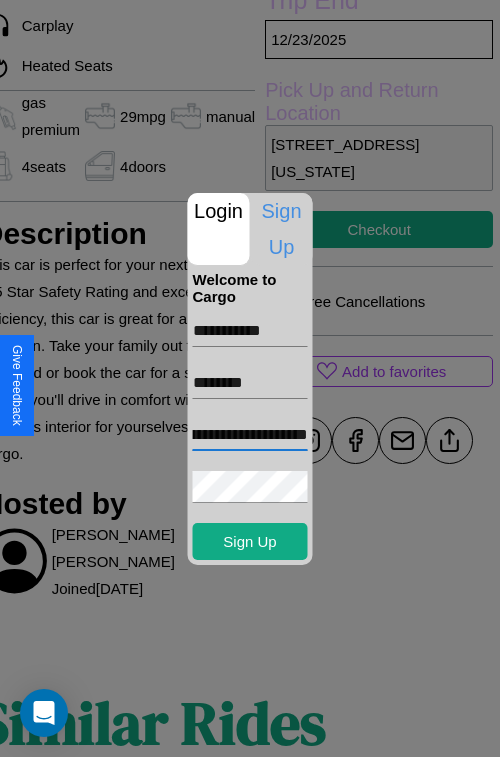 scroll, scrollTop: 0, scrollLeft: 153, axis: horizontal 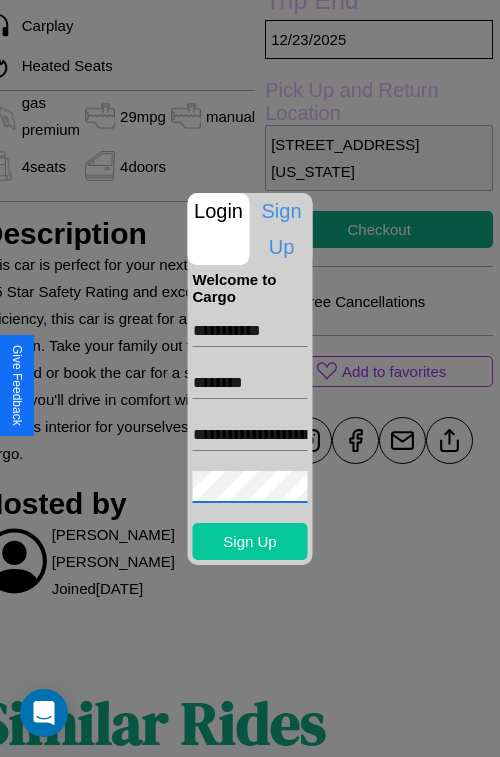 click on "Sign Up" at bounding box center [250, 541] 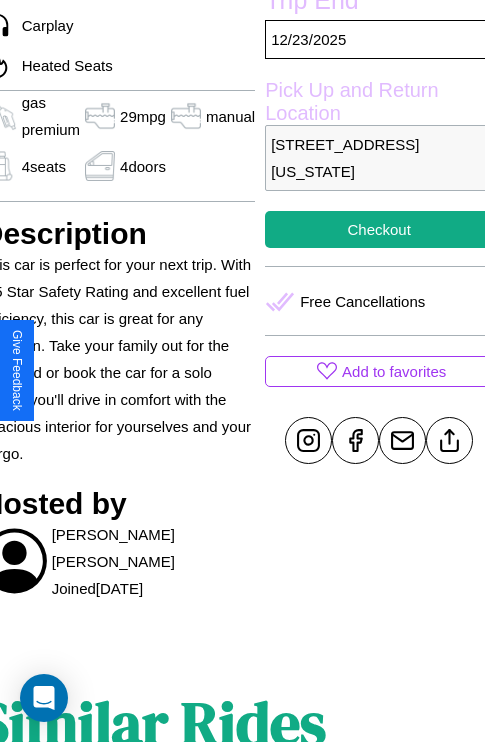 scroll, scrollTop: 639, scrollLeft: 91, axis: both 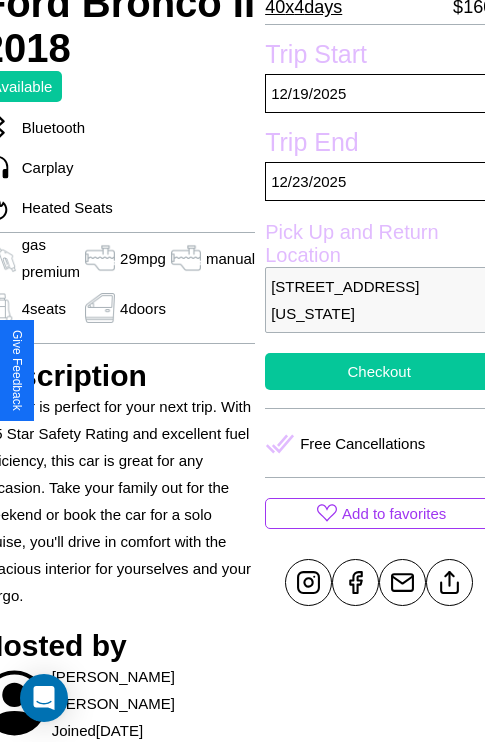 click on "Checkout" at bounding box center [379, 371] 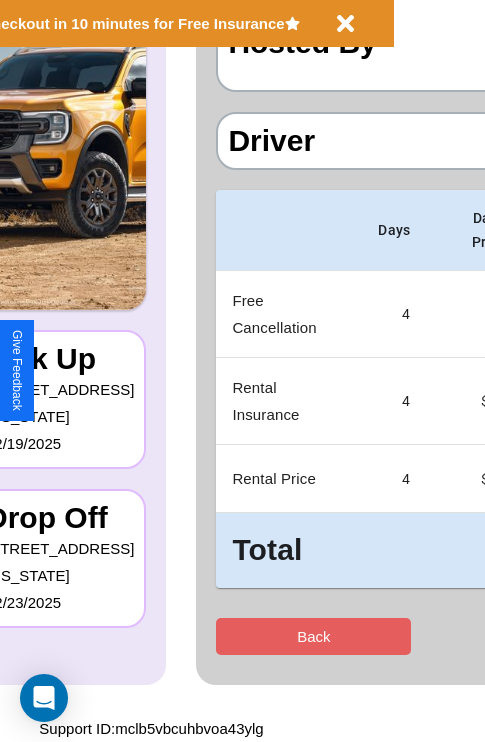 scroll, scrollTop: 0, scrollLeft: 0, axis: both 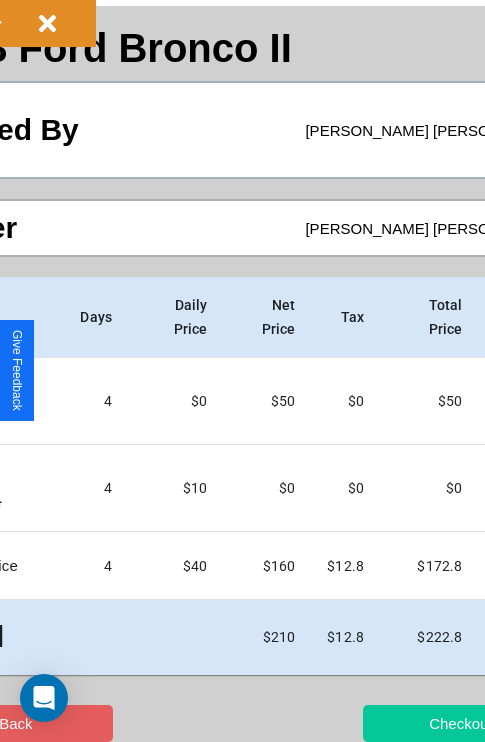 click on "Checkout" at bounding box center (460, 723) 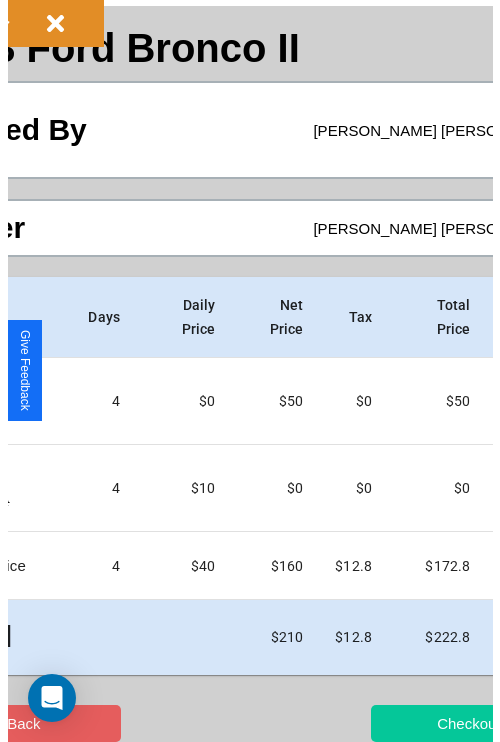 scroll, scrollTop: 0, scrollLeft: 0, axis: both 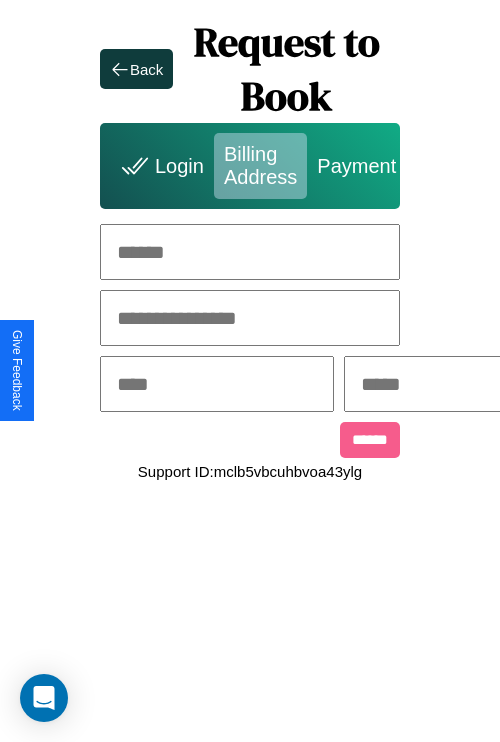 click at bounding box center (250, 252) 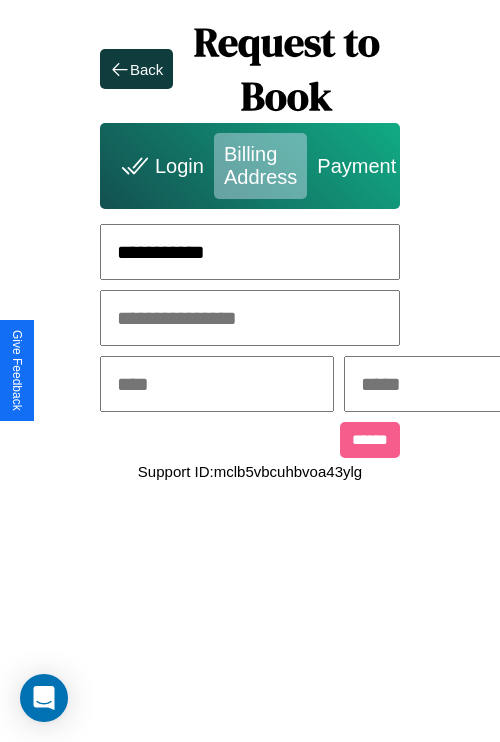 type on "**********" 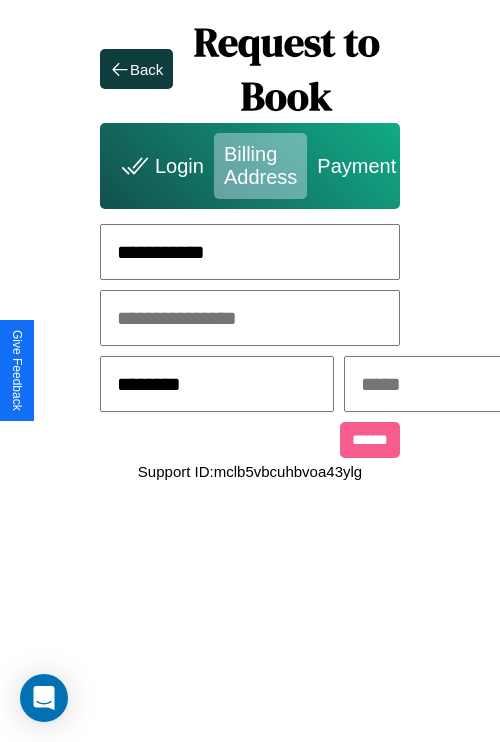 type on "********" 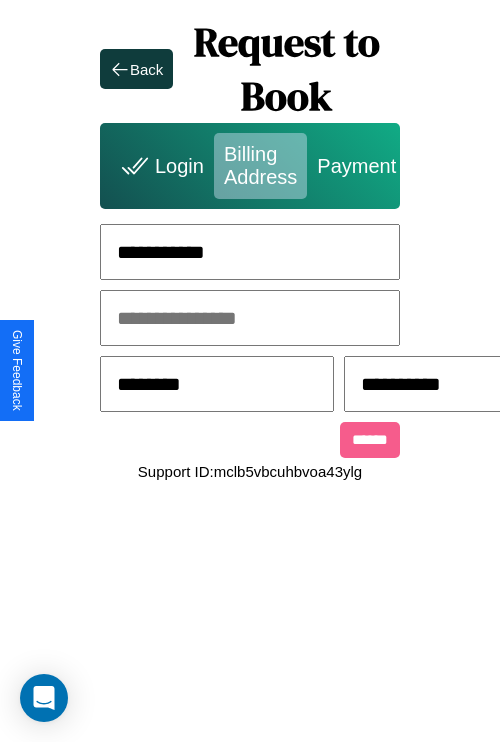 scroll, scrollTop: 0, scrollLeft: 517, axis: horizontal 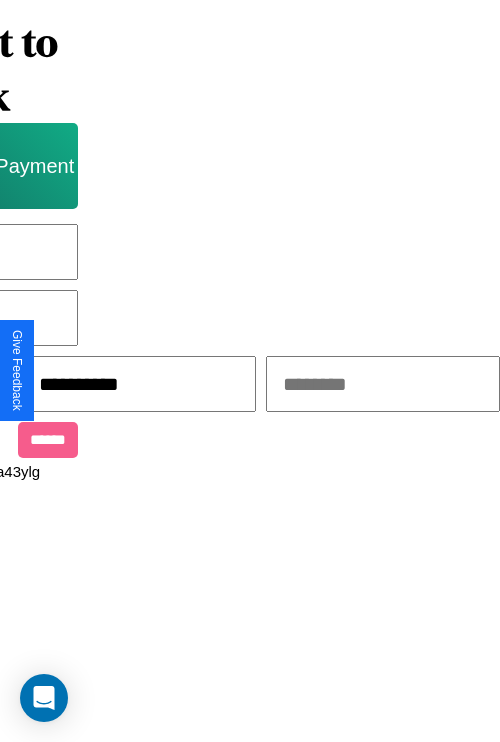 type on "**********" 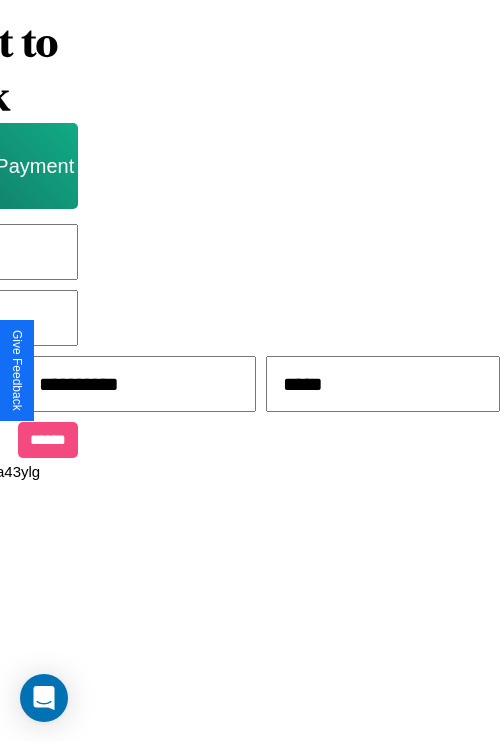 type on "*****" 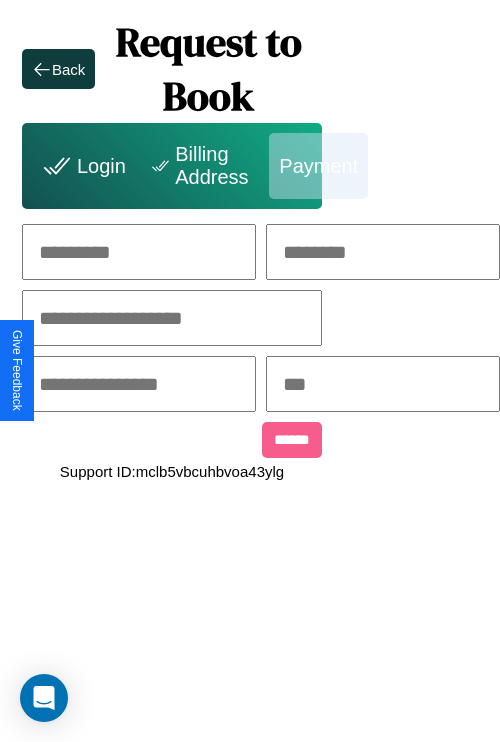 scroll, scrollTop: 0, scrollLeft: 208, axis: horizontal 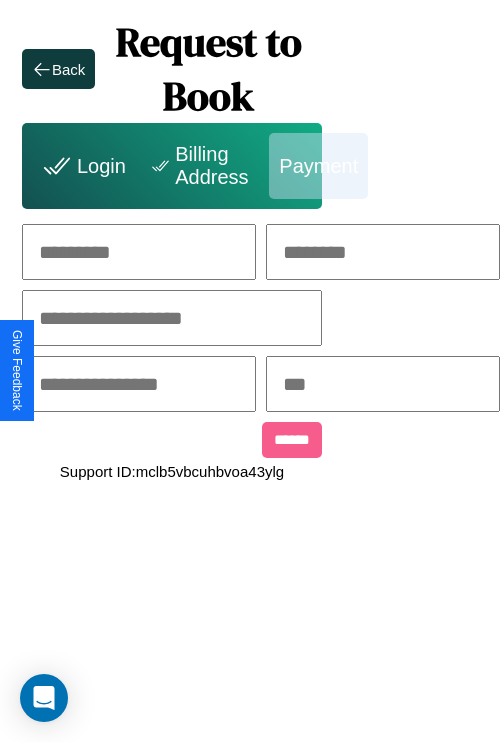 click at bounding box center (139, 252) 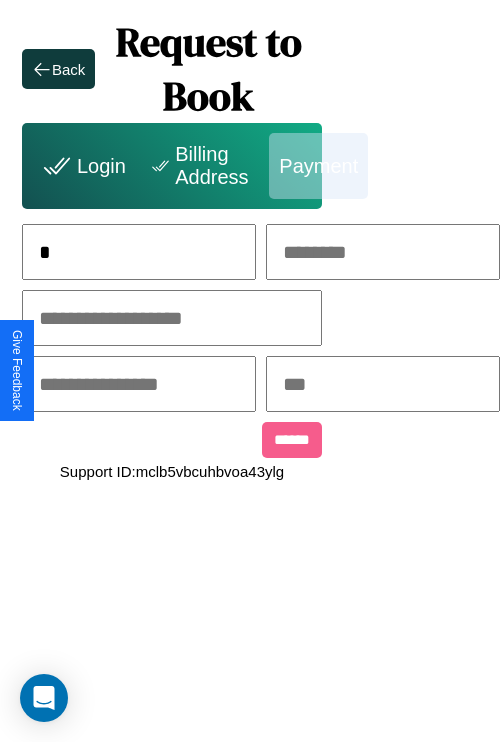 scroll, scrollTop: 0, scrollLeft: 133, axis: horizontal 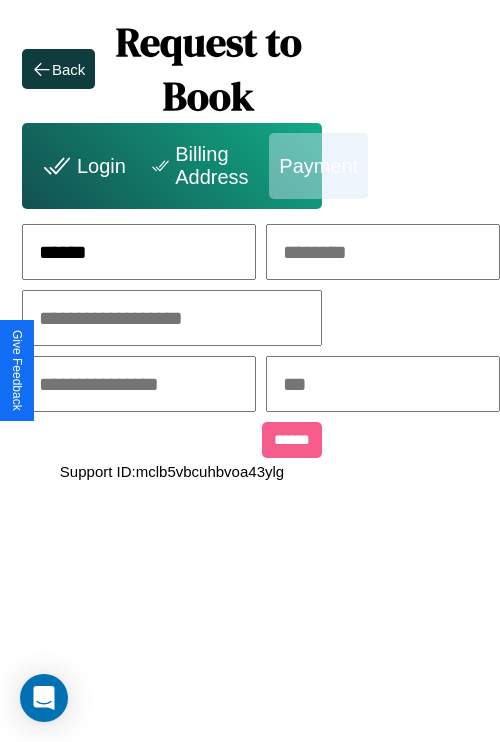 type on "******" 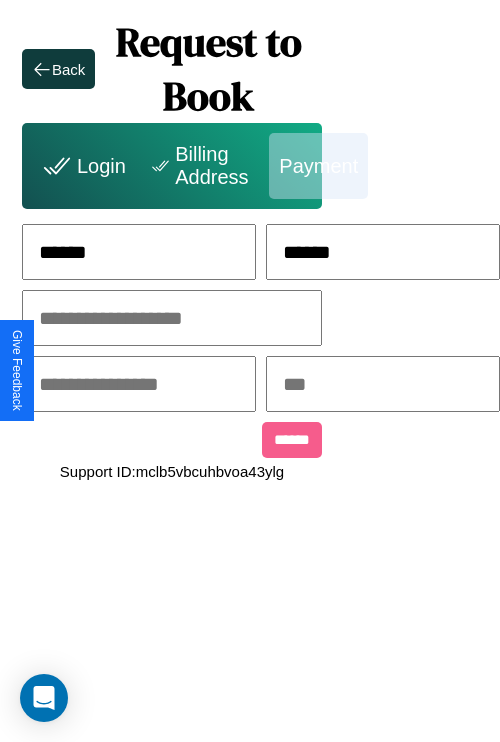 type on "******" 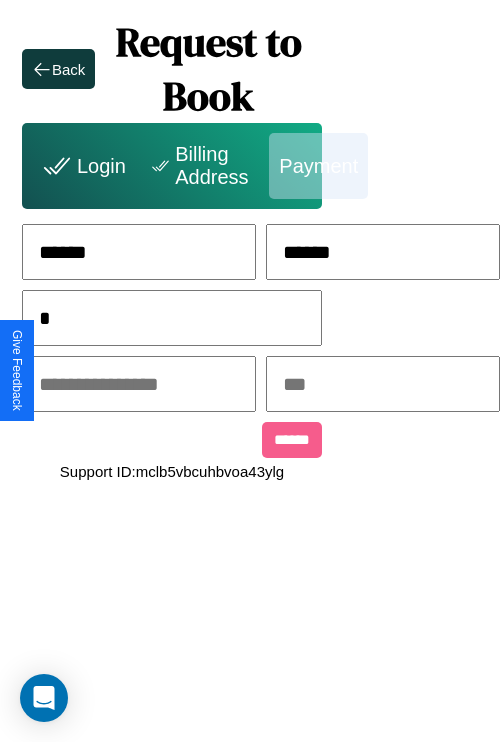 scroll, scrollTop: 0, scrollLeft: 128, axis: horizontal 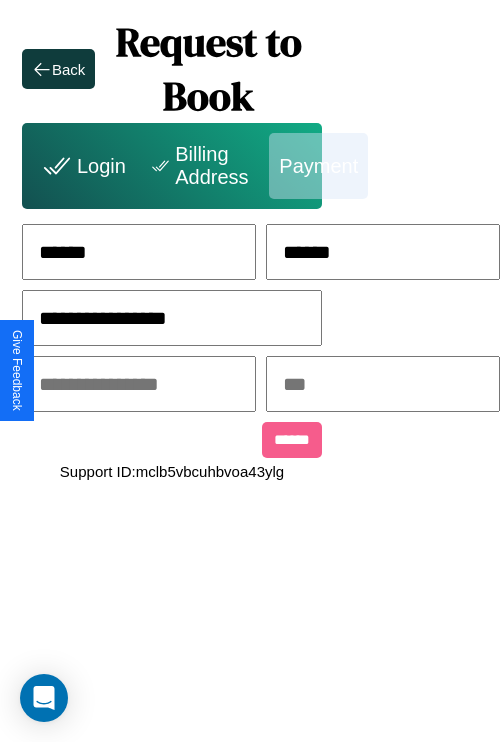 type on "**********" 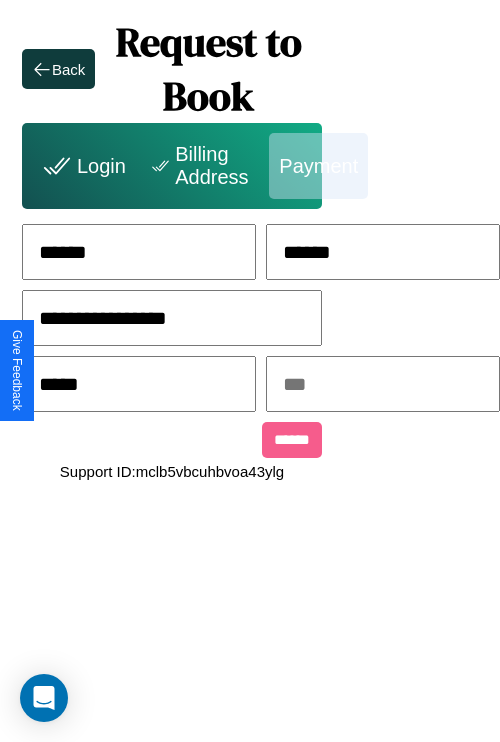 type on "*****" 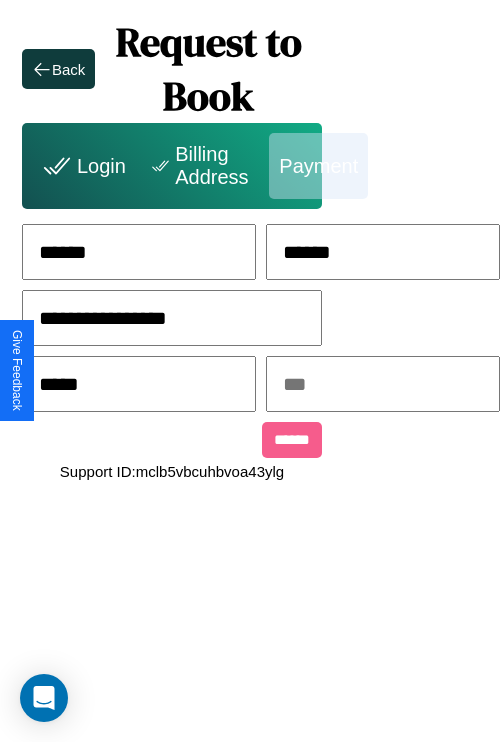 click at bounding box center (383, 384) 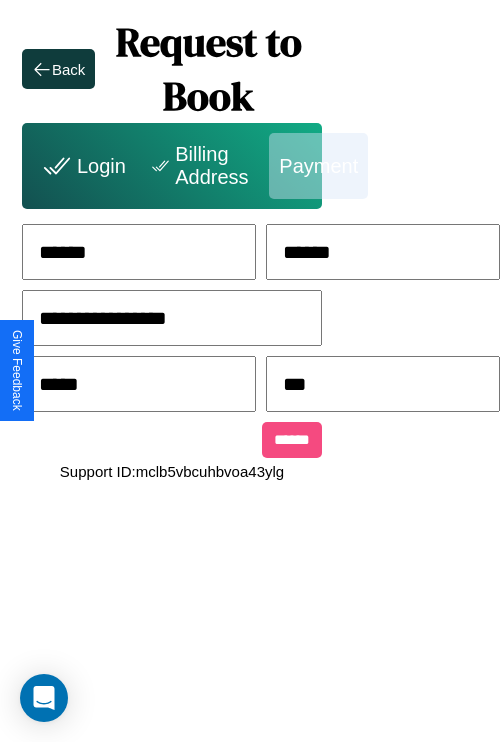 type on "***" 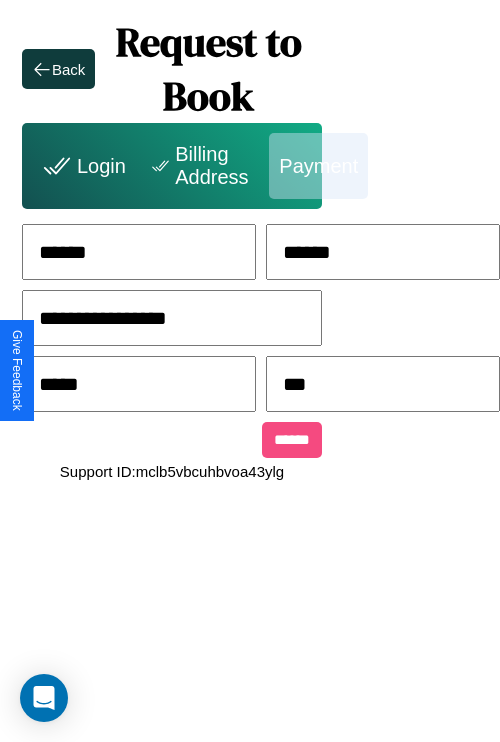 click on "******" at bounding box center [292, 440] 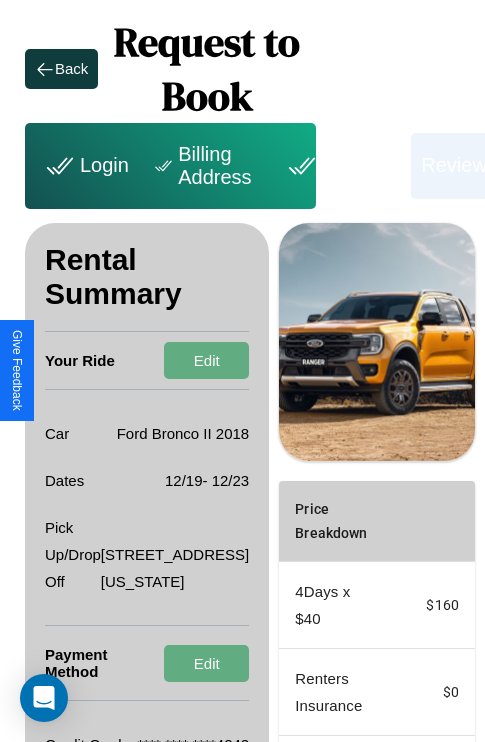 scroll, scrollTop: 382, scrollLeft: 72, axis: both 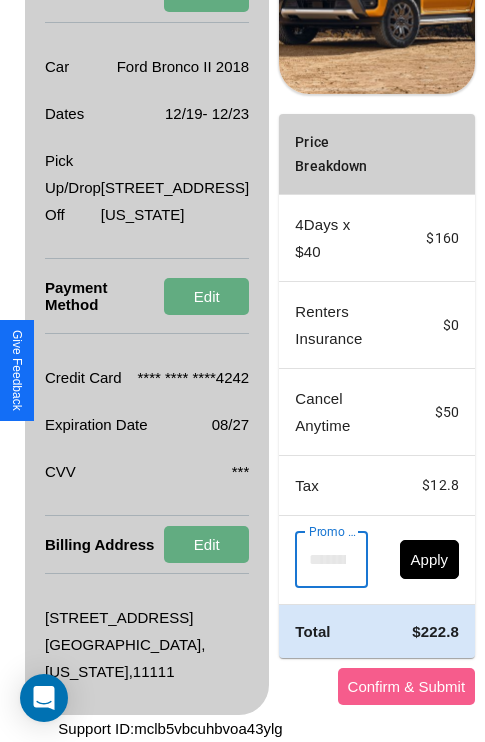 click on "Promo Code" at bounding box center [320, 560] 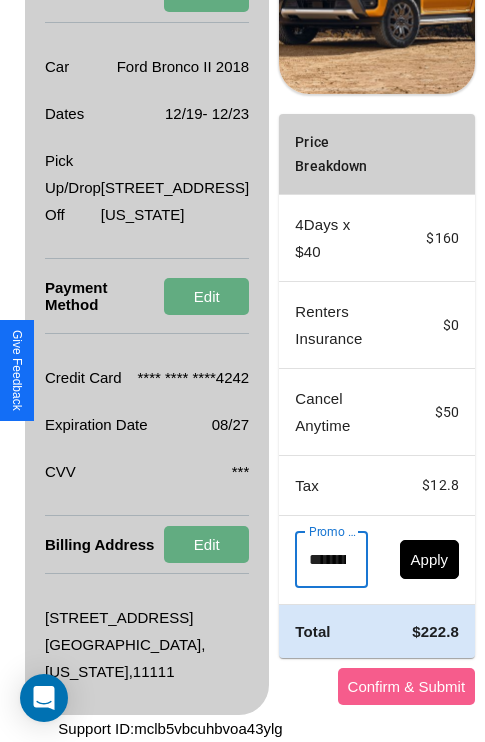 scroll, scrollTop: 0, scrollLeft: 71, axis: horizontal 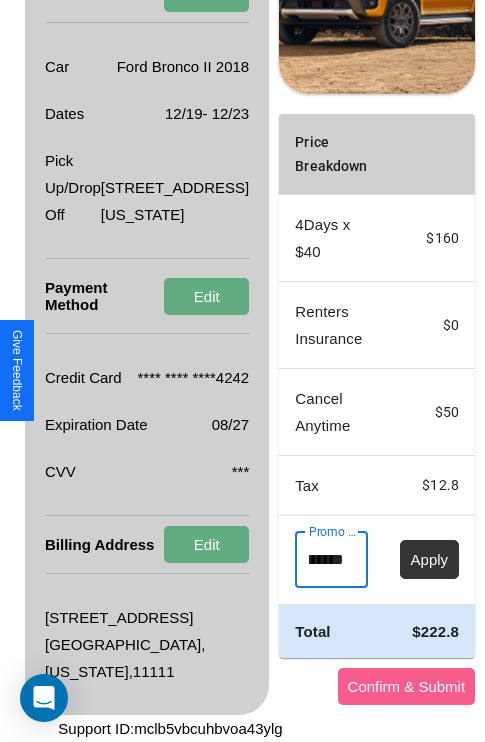 type on "**********" 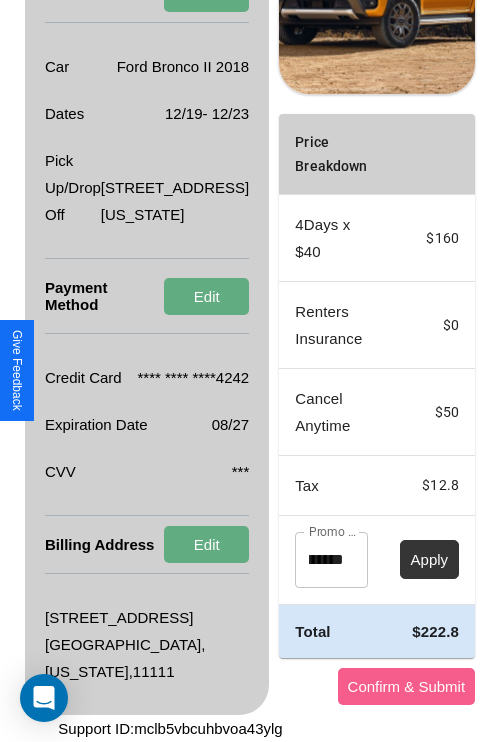 scroll, scrollTop: 0, scrollLeft: 0, axis: both 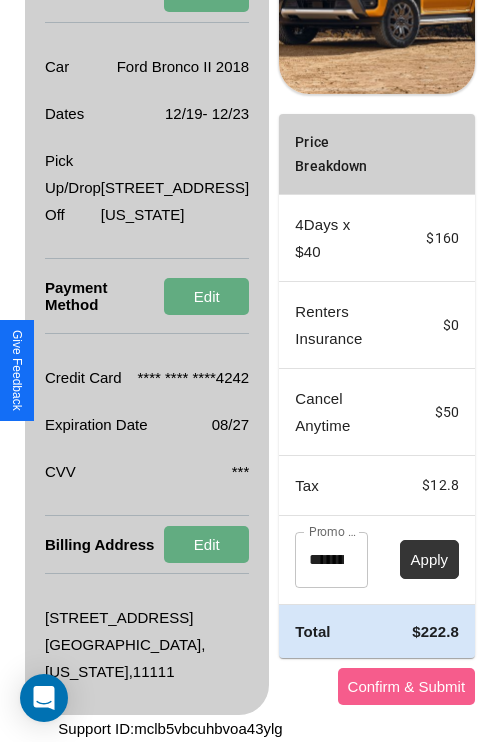 click on "Apply" at bounding box center (430, 559) 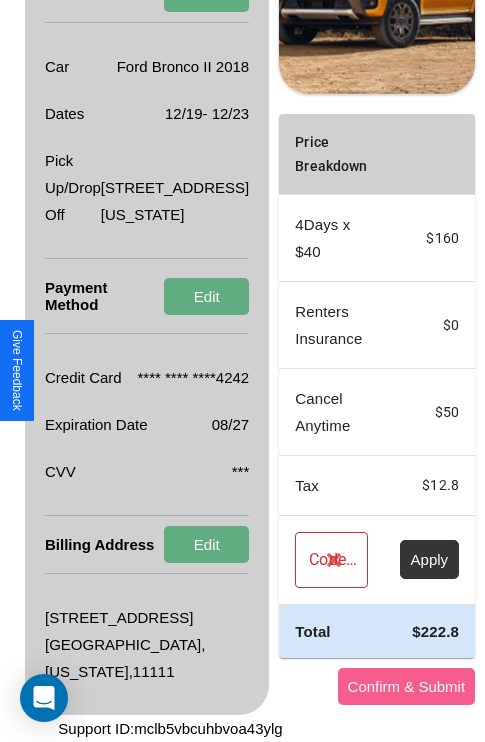 scroll, scrollTop: 536, scrollLeft: 72, axis: both 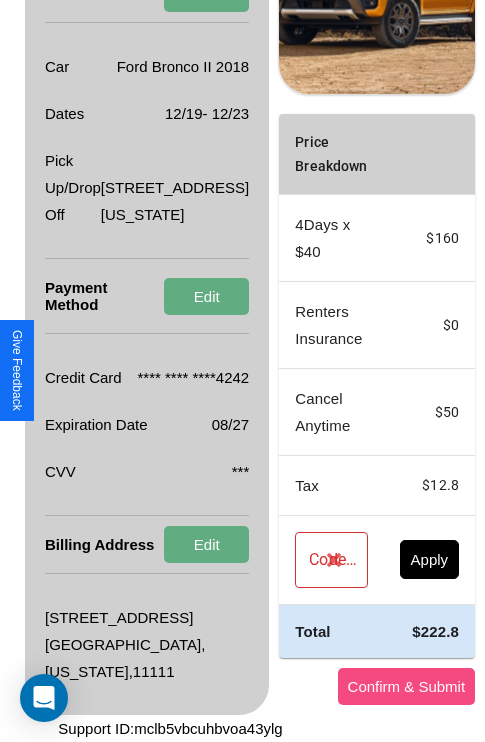 click on "Confirm & Submit" at bounding box center [407, 686] 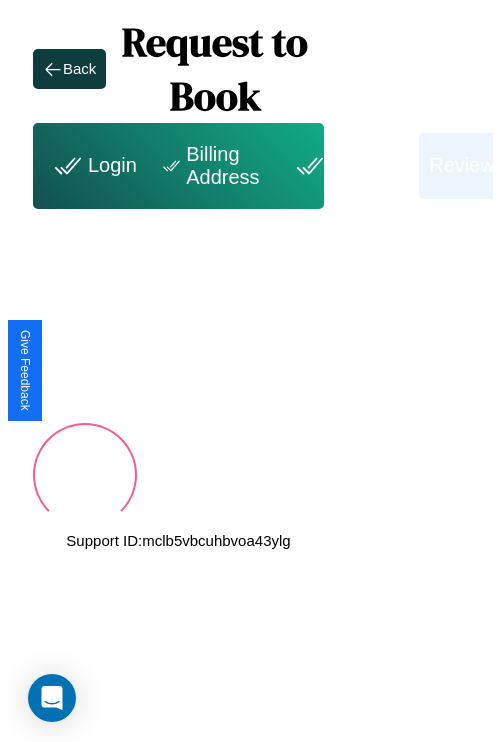 scroll, scrollTop: 0, scrollLeft: 72, axis: horizontal 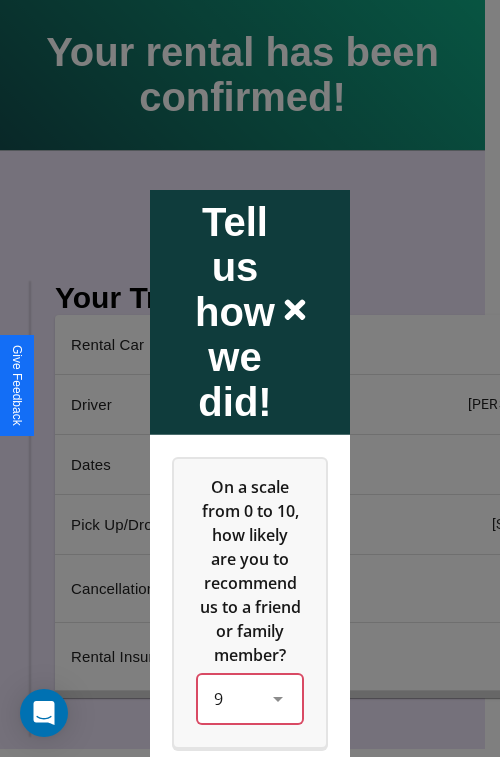 click on "9" at bounding box center (250, 698) 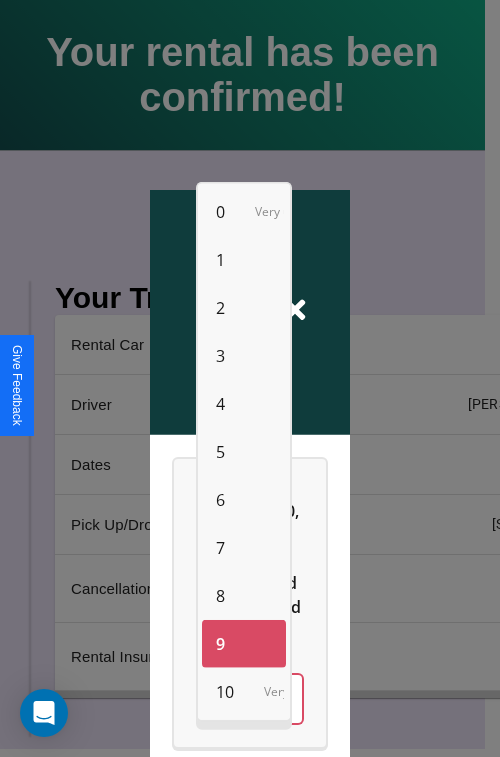 click on "4" at bounding box center (220, 404) 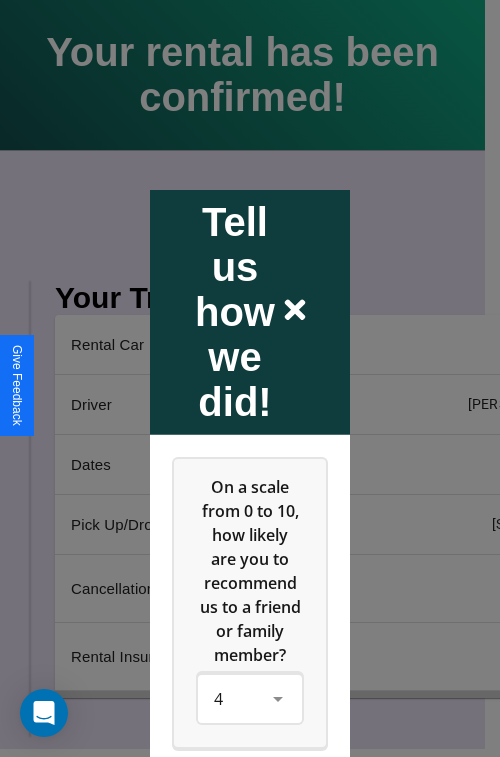 click 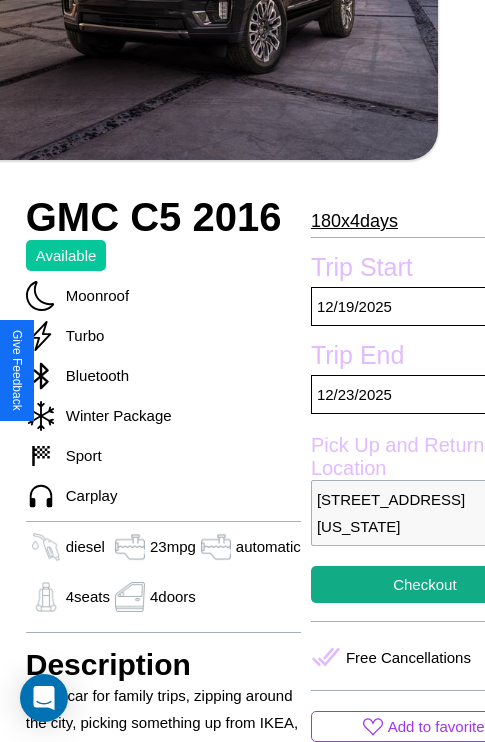 scroll, scrollTop: 525, scrollLeft: 88, axis: both 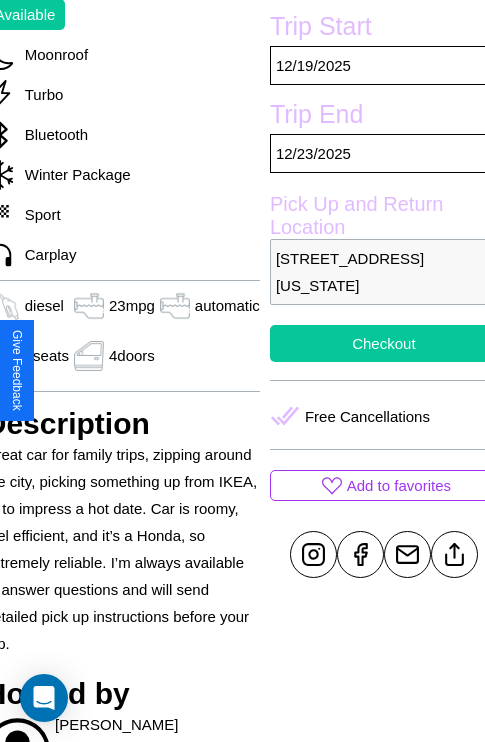 click on "Checkout" at bounding box center [384, 343] 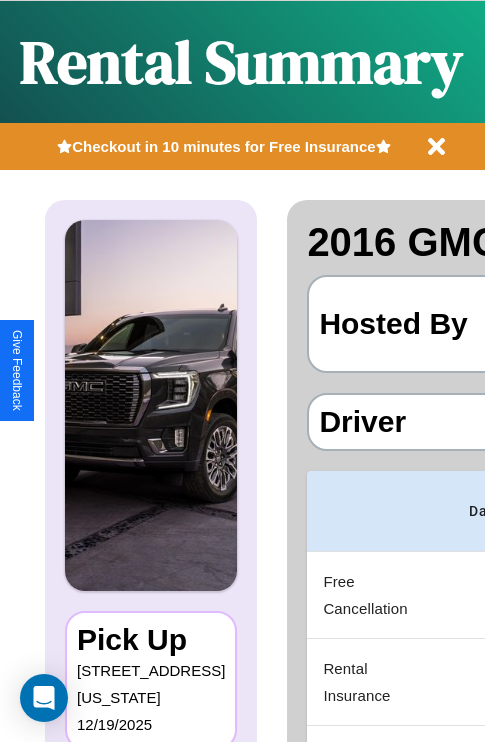 scroll, scrollTop: 0, scrollLeft: 383, axis: horizontal 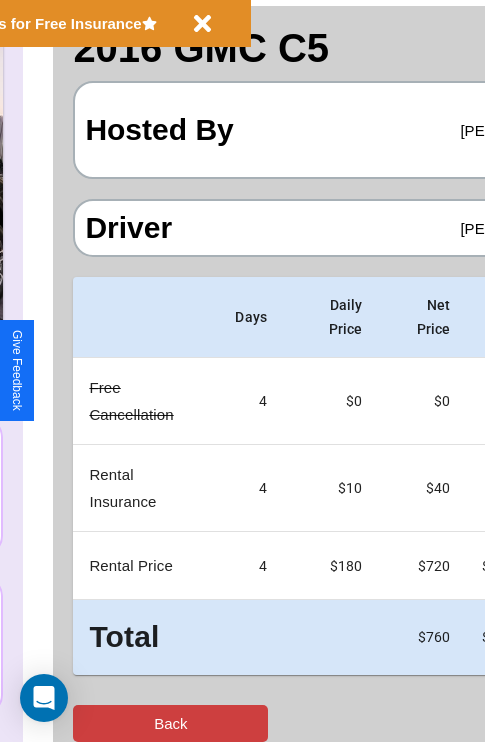click on "Back" at bounding box center [170, 723] 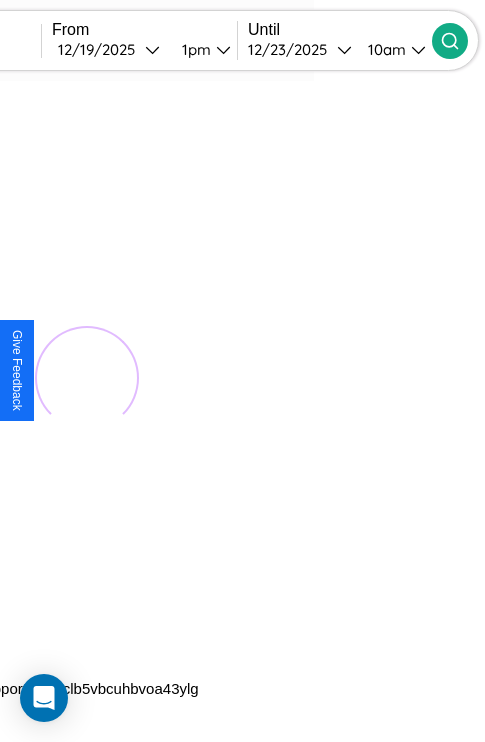 scroll, scrollTop: 0, scrollLeft: 0, axis: both 